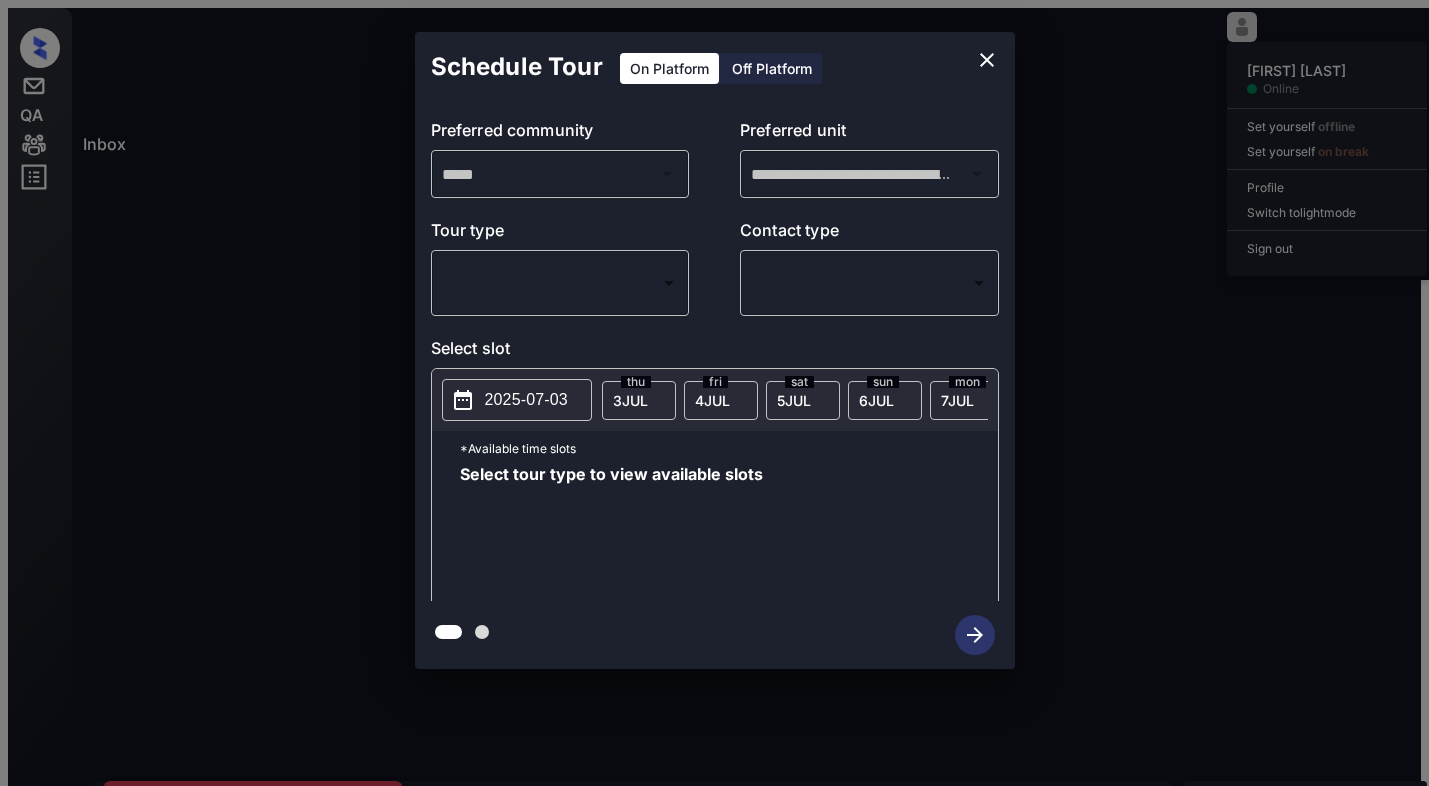 scroll, scrollTop: 0, scrollLeft: 0, axis: both 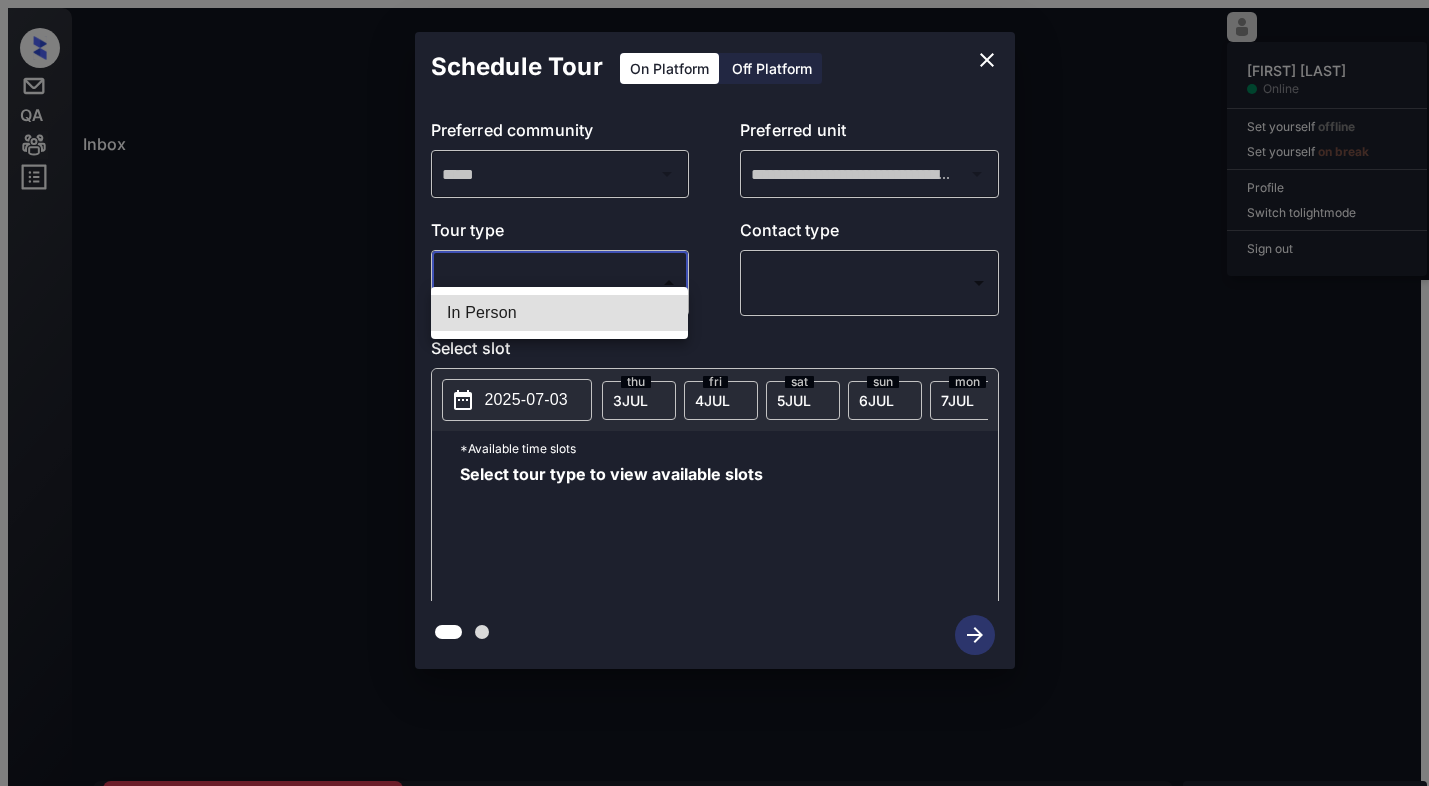 click on "Inbox [FIRST] [LAST] Online Set yourself   offline Set yourself   on break Profile Switch to  light  mode Sign out Contacted [MONTH]-[DAY] [TIME]   [FIRST] [LAST] [NUMBER]  ([COMPANY]) Contacted Lost Lead Sentiment: Angry Upon sliding the acknowledgement:  Lead will move to lost stage. * ​ SMS and call option will be set to opt out. AFM will be turned off for the lead. [PERSON] New Message Agent Lead created via webhook in Inbound stage. [MONTH] [DAY], [YEAR] [TIME] A New Message [PERSON] Lead transferred to leasing agent: [PERSON] [MONTH] [DAY], [YEAR] [TIME]  Sync'd w  knock Z New Message Agent AFM Request sent to [PERSON]. [MONTH] [DAY], [YEAR] [TIME] A New Message [PERSON] Hi [FIRST]. This is [PERSON] with [COMPANY]. We’d love to have you come tour with us. What’s a good day and time for you? [MONTH] [DAY], [YEAR] [TIME]   | TemplateAFMSms  Sync'd w  knock K New Message [PERSON] Lead archived by [PERSON]! [MONTH] [DAY], [YEAR] [TIME] K New Message [FIRST] [LAST] Sometime today at around [TIME] would be perfect since we'll be around the area.    Sync'd w  knock S" at bounding box center [714, 480] 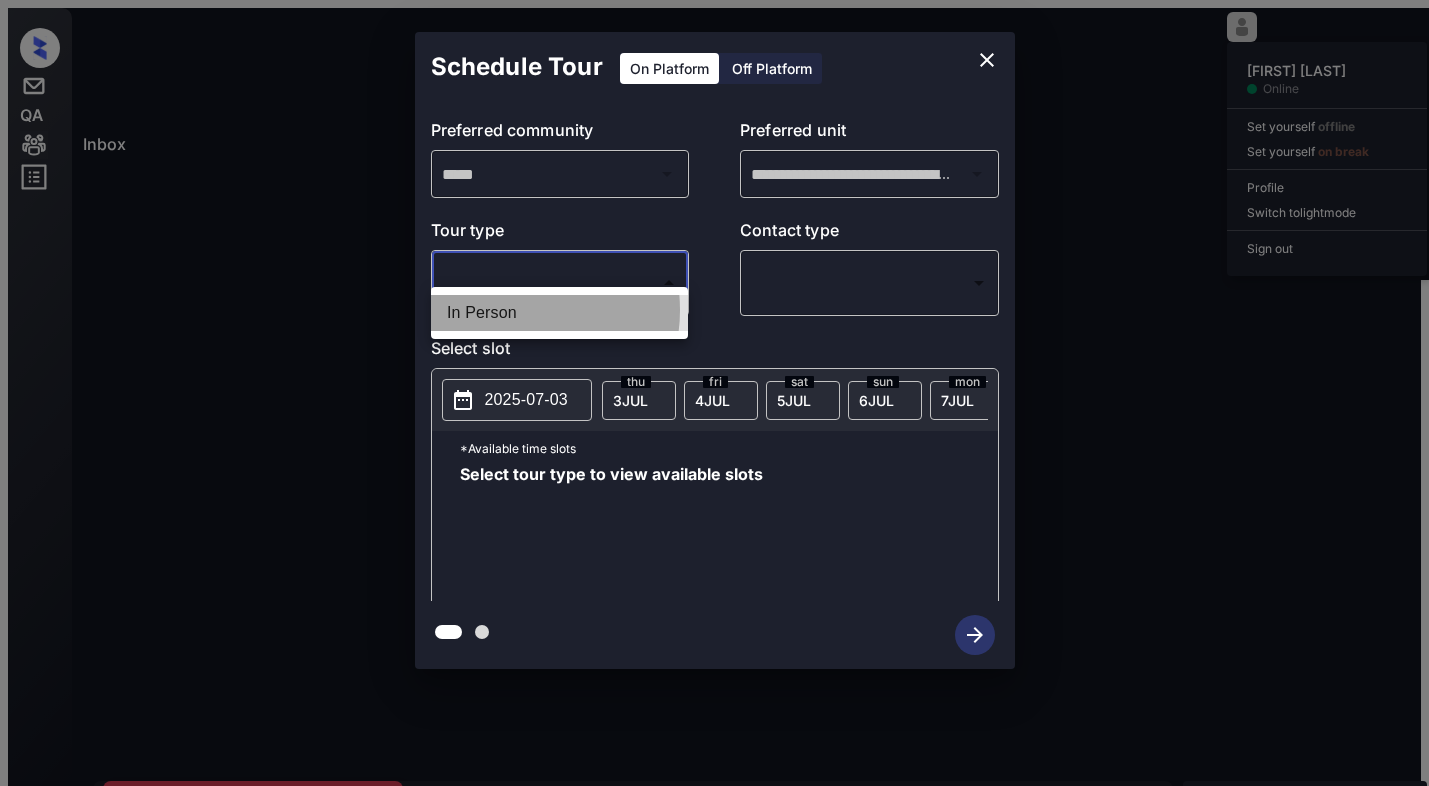 drag, startPoint x: 512, startPoint y: 307, endPoint x: 751, endPoint y: 289, distance: 239.67686 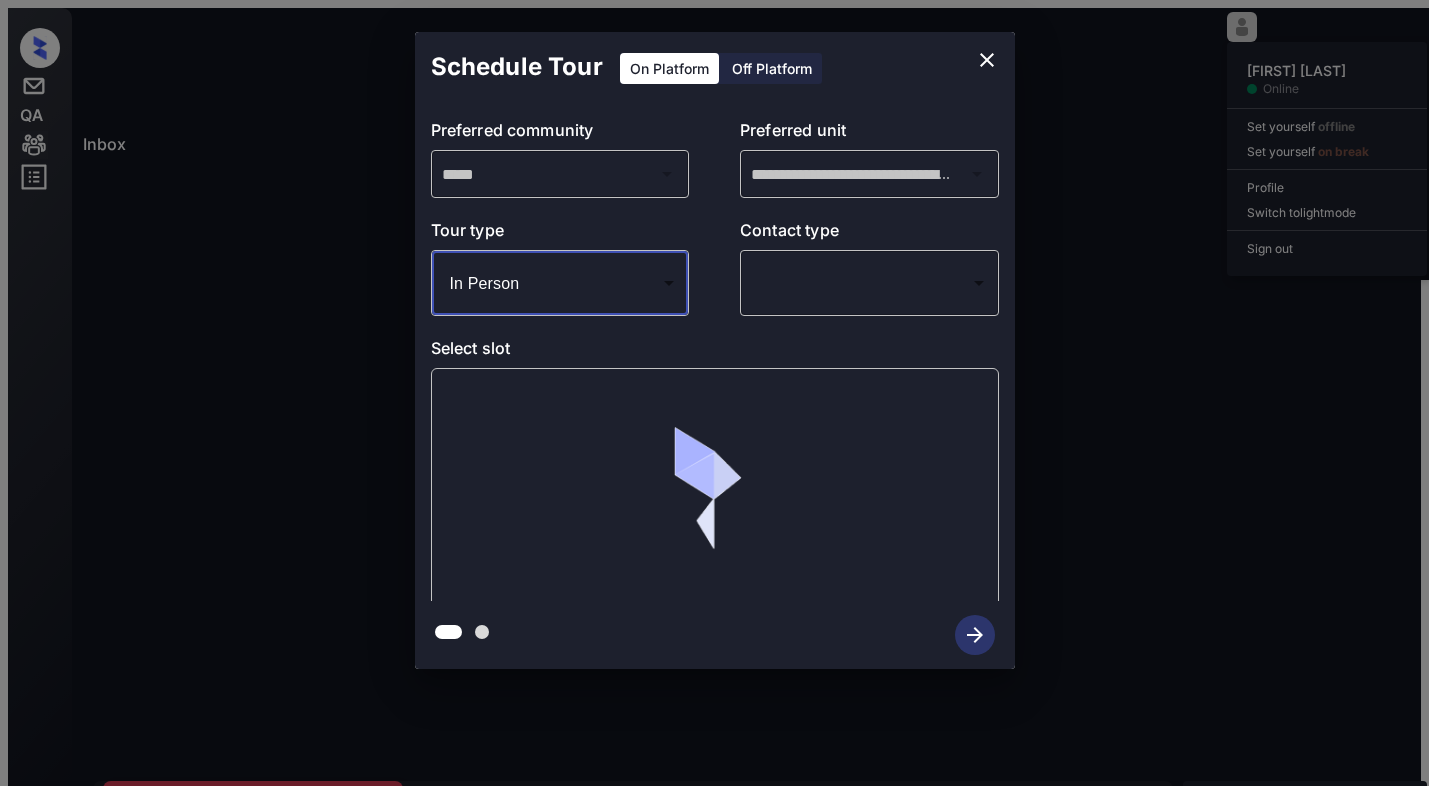 click on "Inbox [FIRST] [LAST] Online Set yourself   offline Set yourself   on break Profile Switch to  light  mode Sign out Contacted [MONTH]-[DAY] [TIME]   [FIRST] [LAST] [NUMBER]  ([COMPANY]) Contacted Lost Lead Sentiment: Angry Upon sliding the acknowledgement:  Lead will move to lost stage. * ​ SMS and call option will be set to opt out. AFM will be turned off for the lead. [PERSON] New Message Agent Lead created via webhook in Inbound stage. [MONTH] [DAY], [YEAR] [TIME] A New Message [PERSON] Lead transferred to leasing agent: [PERSON] [MONTH] [DAY], [YEAR] [TIME]  Sync'd w  knock Z New Message Agent AFM Request sent to [PERSON]. [MONTH] [DAY], [YEAR] [TIME] A New Message [PERSON] Hi [FIRST]. This is [PERSON] with [COMPANY]. We’d love to have you come tour with us. What’s a good day and time for you? [MONTH] [DAY], [YEAR] [TIME]   | TemplateAFMSms  Sync'd w  knock K New Message [PERSON] Lead archived by [PERSON]! [MONTH] [DAY], [YEAR] [TIME] K New Message [FIRST] [LAST] Sometime today at around [TIME] would be perfect since we'll be around the area.    Sync'd w  knock S" at bounding box center (714, 480) 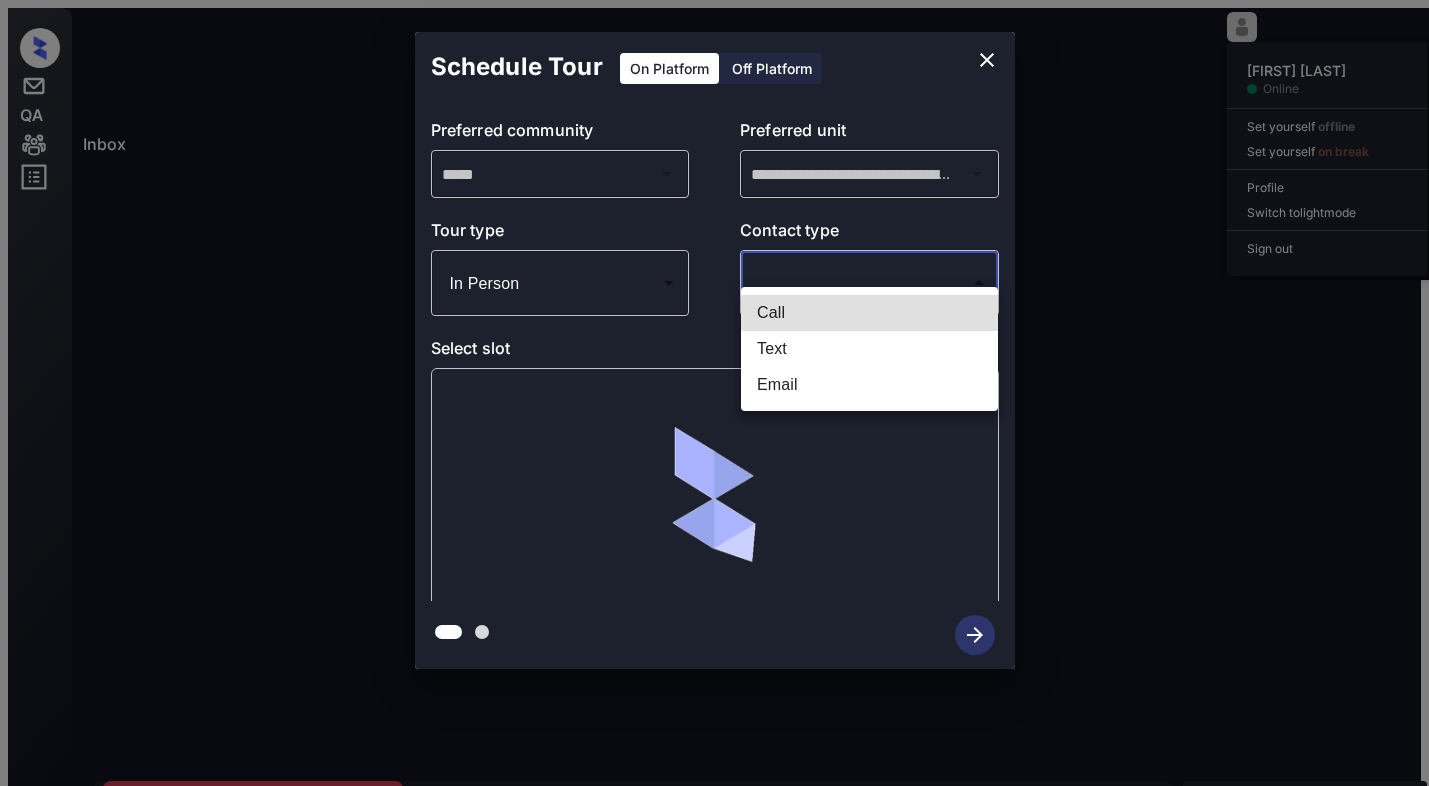 click on "Text" at bounding box center [869, 349] 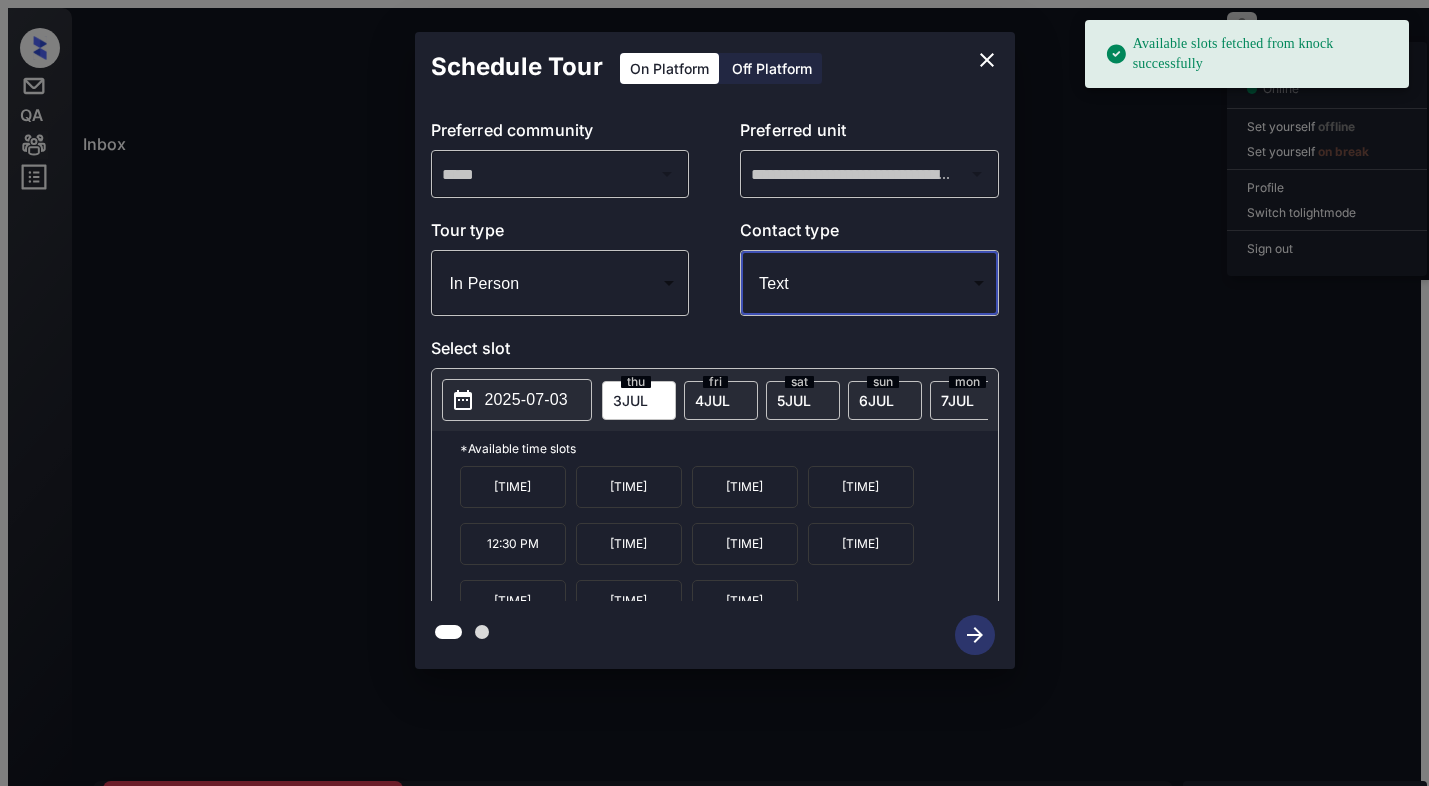 click on "[TIME]" at bounding box center [629, 601] 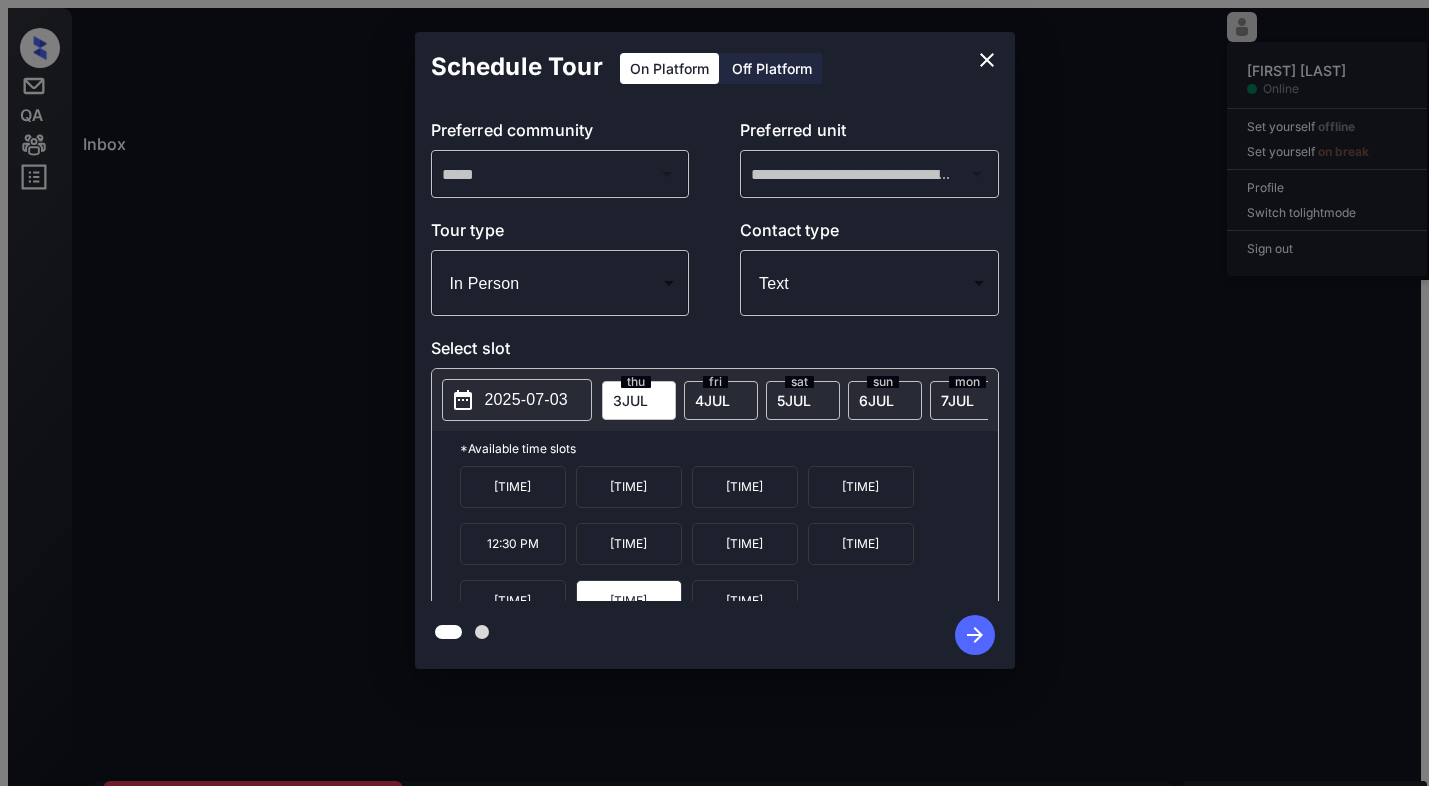 click at bounding box center (975, 635) 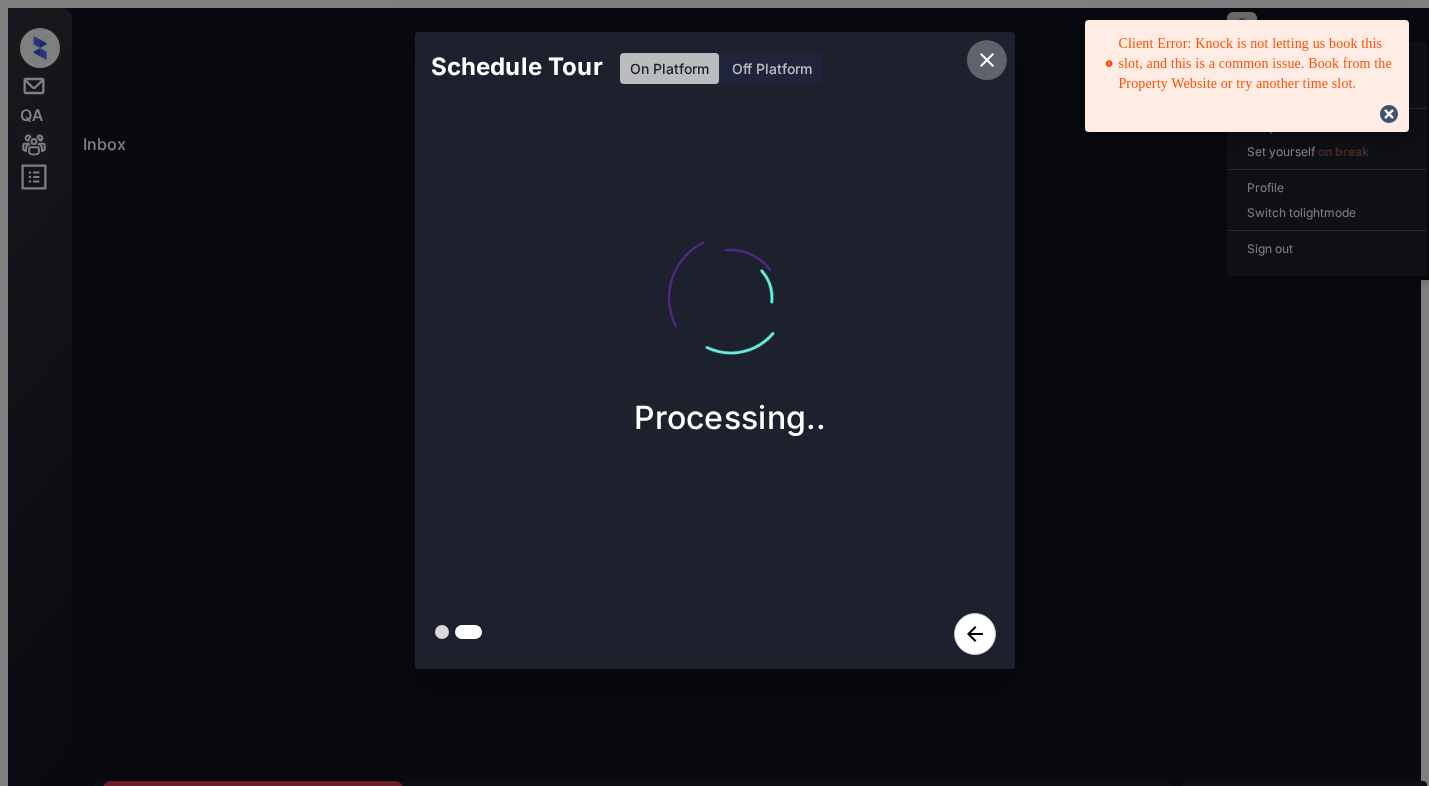 click at bounding box center [987, 60] 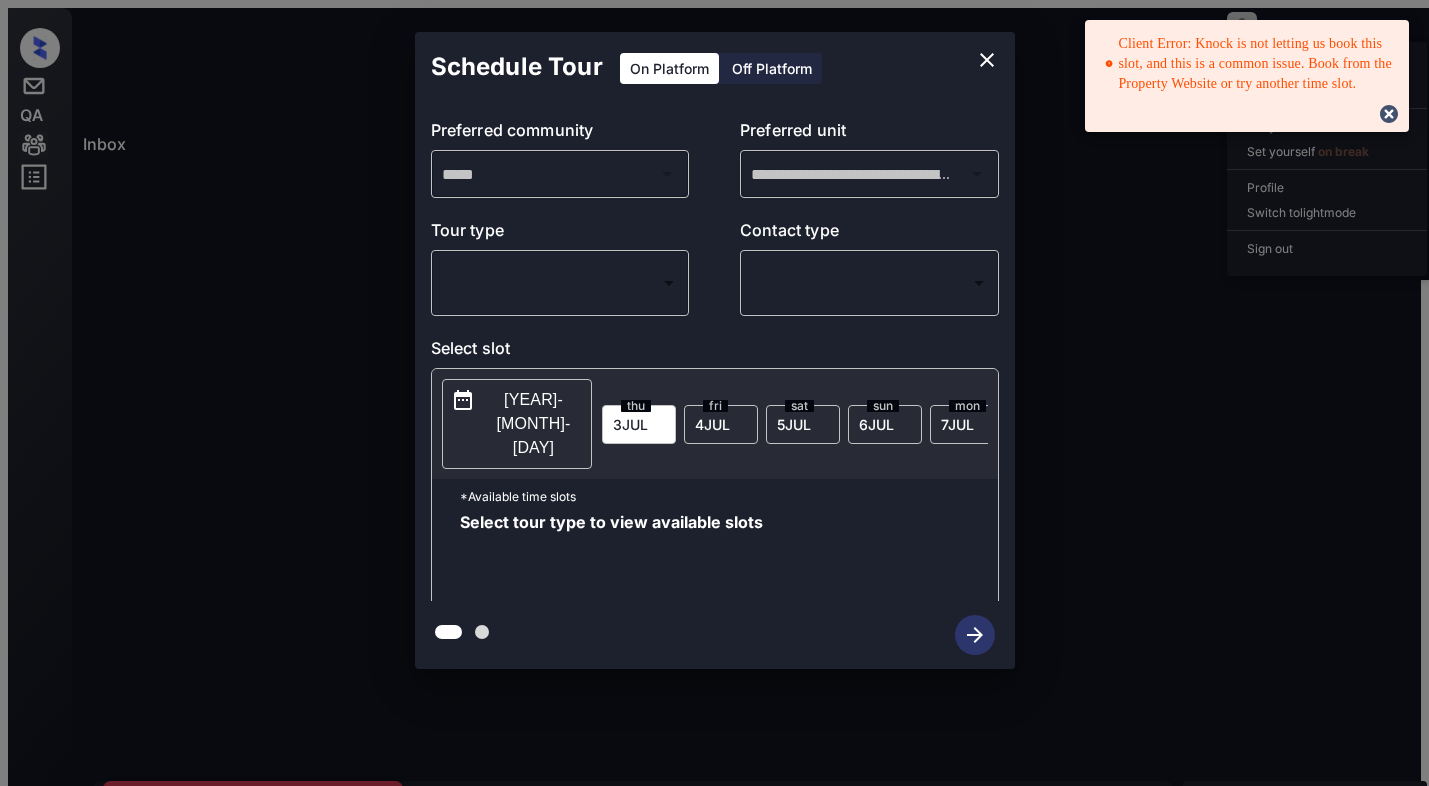 scroll, scrollTop: 0, scrollLeft: 0, axis: both 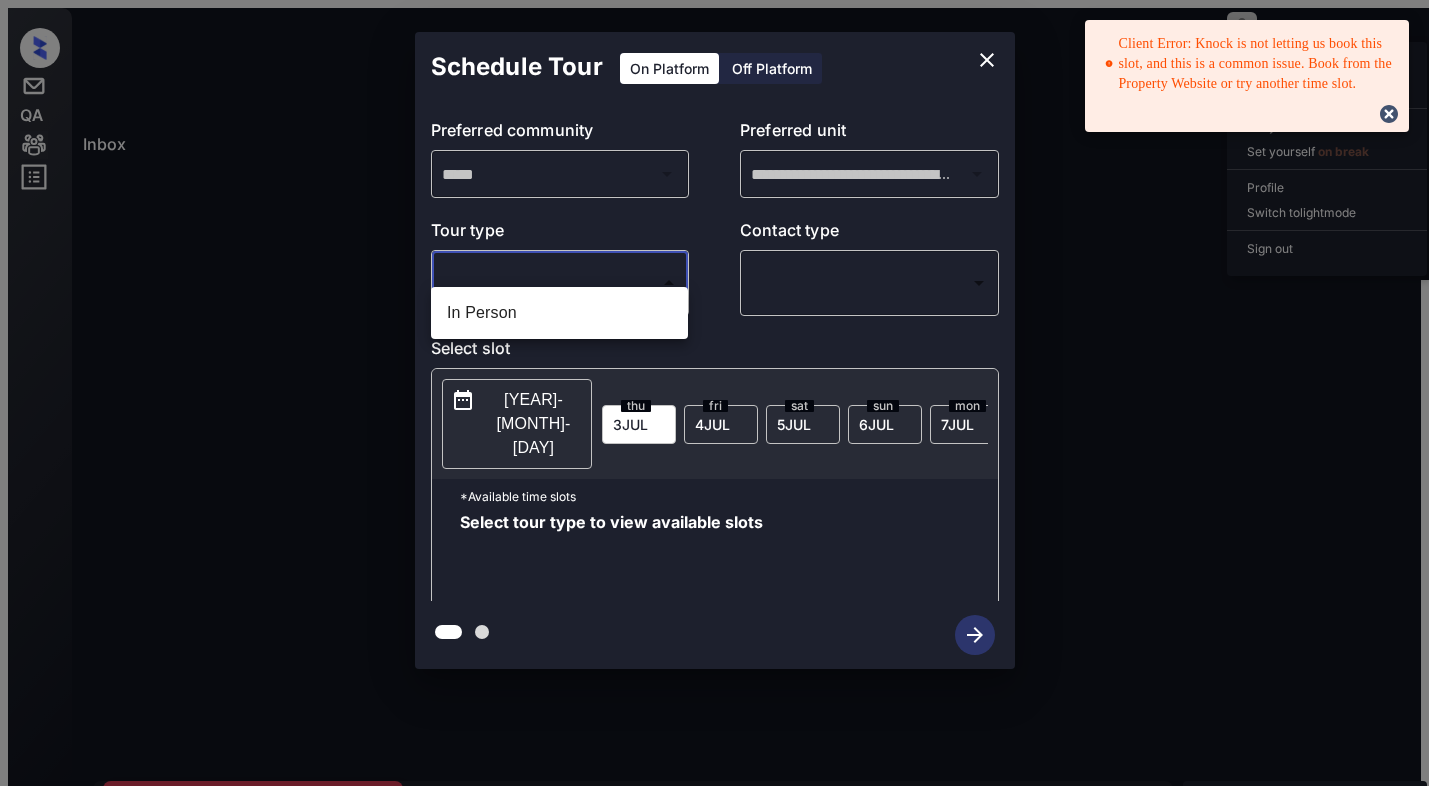 click on "Client Error: Knock is not letting us book this slot, and this is a common issue. Book from the Property Website or try another time slot. Inbox Dominic Ceralde Online Set yourself   offline Set yourself   on break Profile Switch to  light  mode Sign out Contacted Jul-03 02:37 am   Samantha Lujan 2one5  (Westcorp) Contacted Lost Lead Sentiment: Angry Upon sliding the acknowledgement:  Lead will move to lost stage. * ​ SMS and call option will be set to opt out. AFM will be turned off for the lead. Kelsey New Message Agent Lead created via webhook in Inbound stage. Jul 03, 2025 02:34 am A New Message Zuma Lead transferred to leasing agent: kelsey Jul 03, 2025 02:34 am  Sync'd w  knock Z New Message Agent AFM Request sent to Kelsey. Jul 03, 2025 02:34 am A New Message Kelsey Hi Samantha. This is Kelsey with 2one5. We’d love to have you come tour with us. What’s a good day and time for you? Jul 03, 2025 02:34 am   | TemplateAFMSms  Sync'd w  knock K New Message Kelsey Lead archived by Kelsey! K New Message" at bounding box center [714, 480] 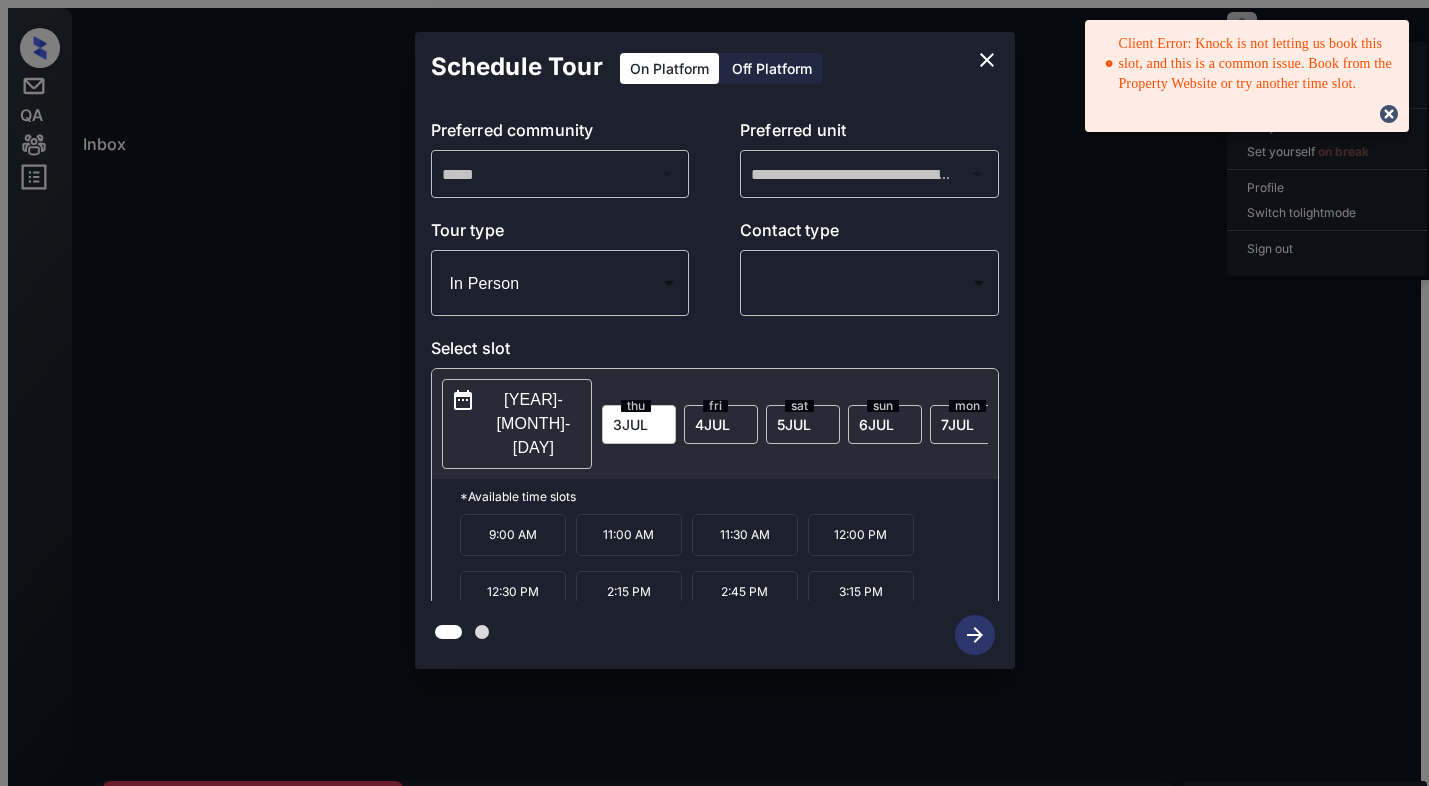 click at bounding box center [987, 60] 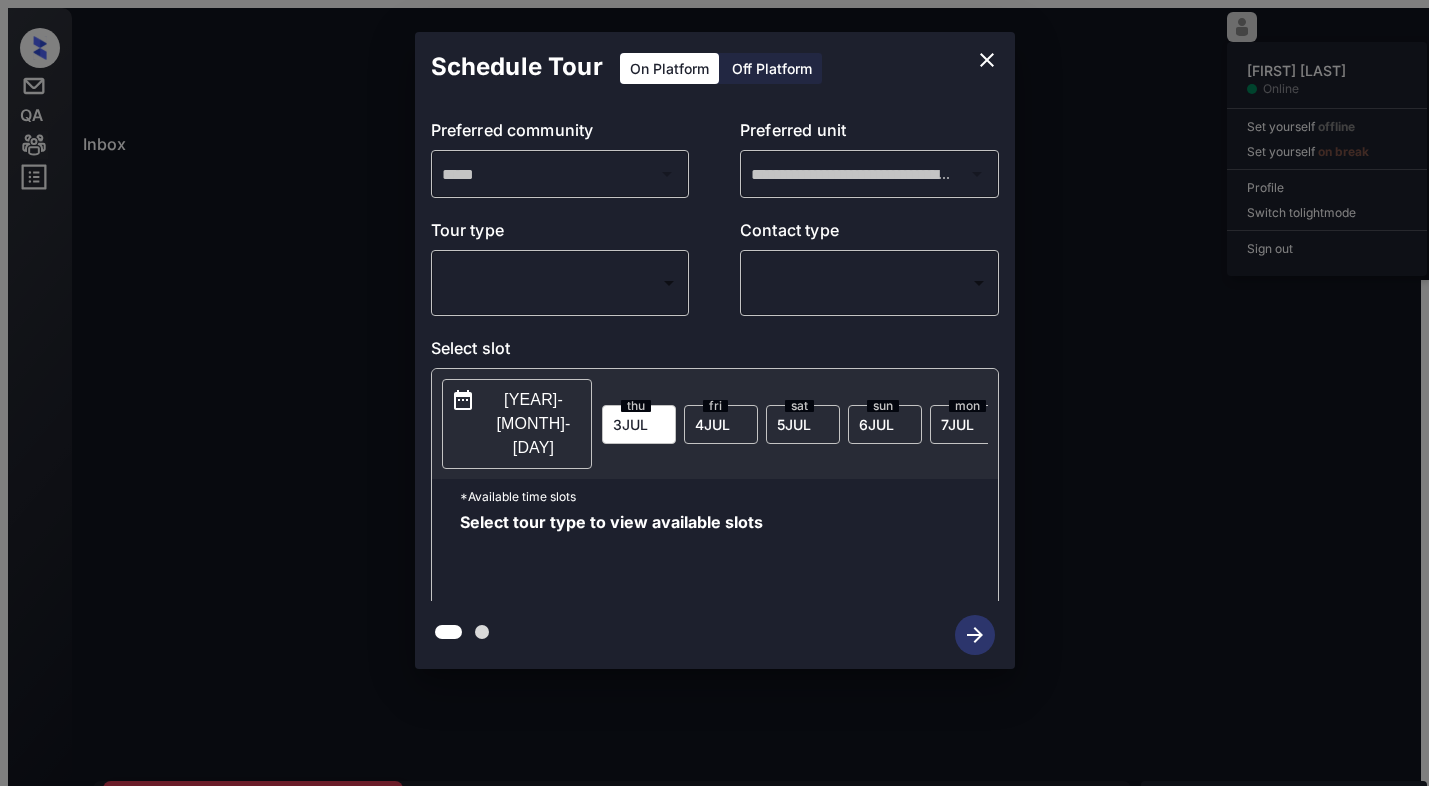 scroll, scrollTop: 0, scrollLeft: 0, axis: both 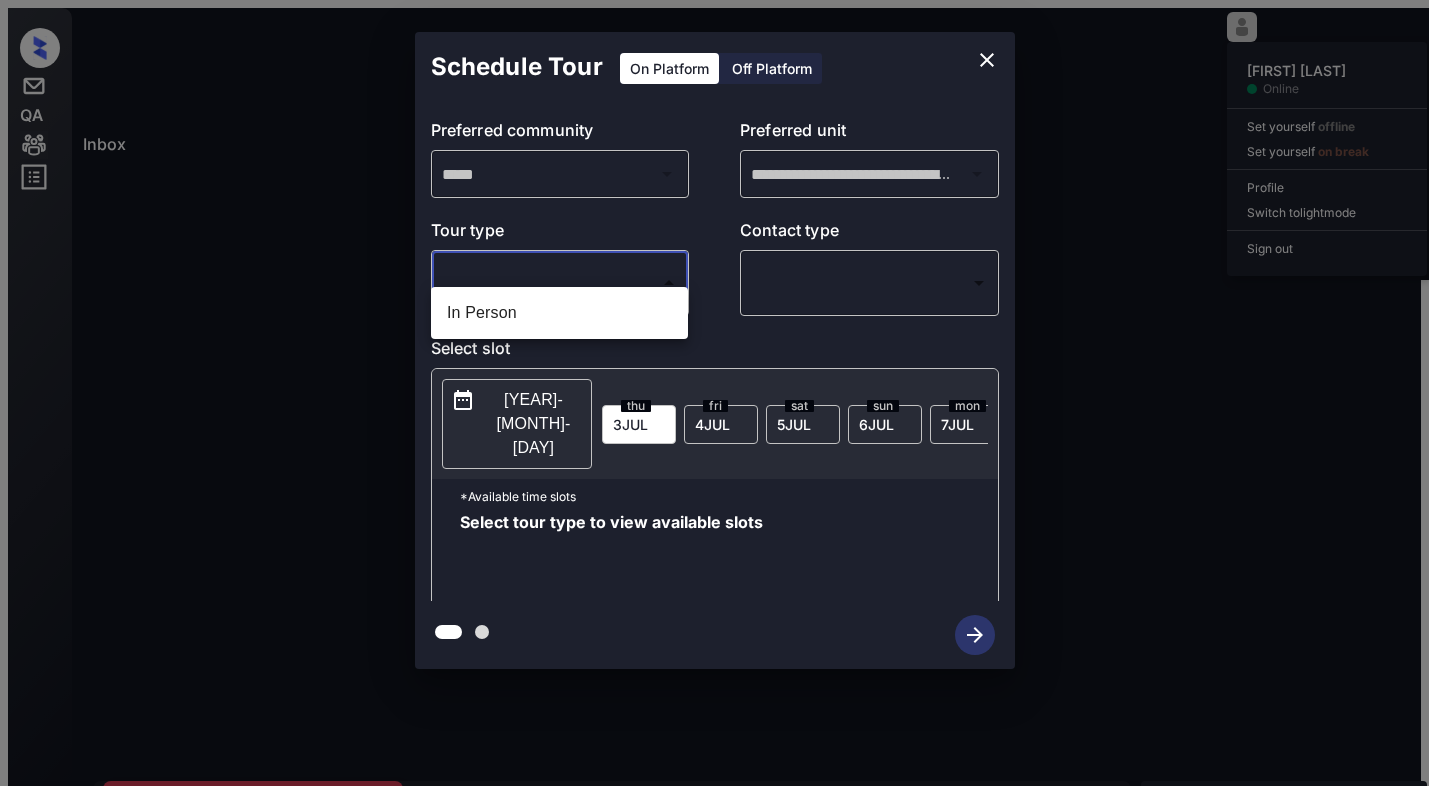 click on "**********" at bounding box center [714, 480] 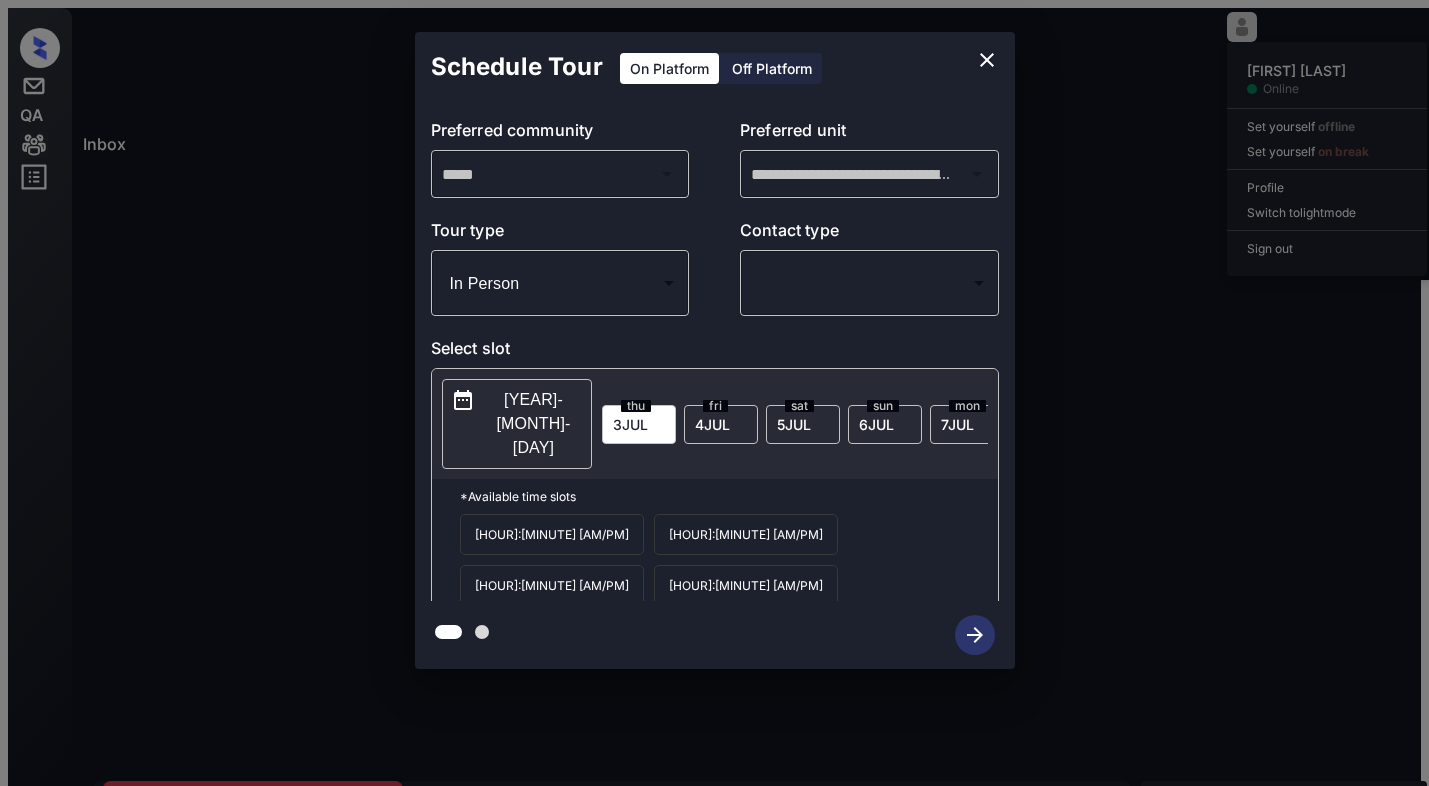 click at bounding box center [987, 60] 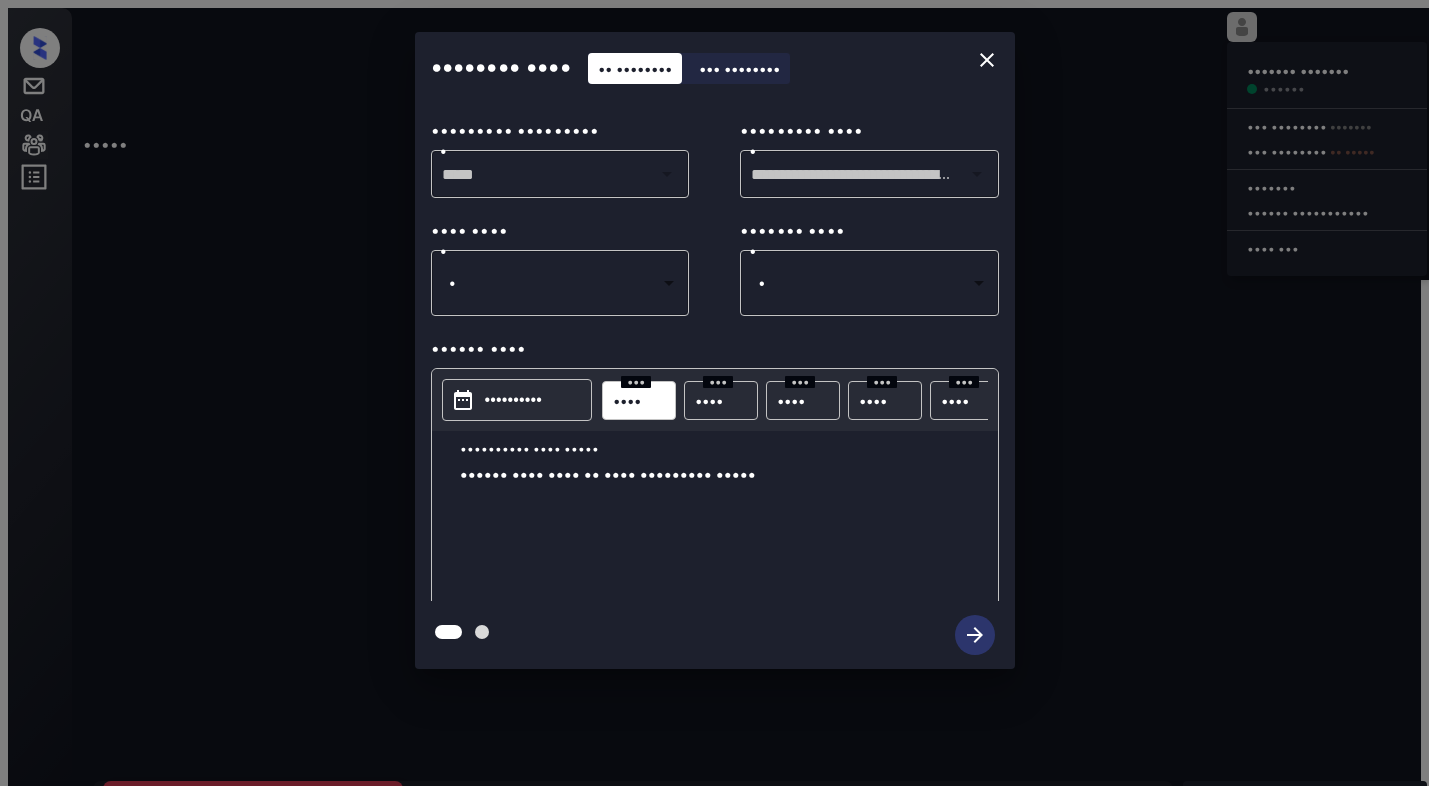scroll, scrollTop: 0, scrollLeft: 0, axis: both 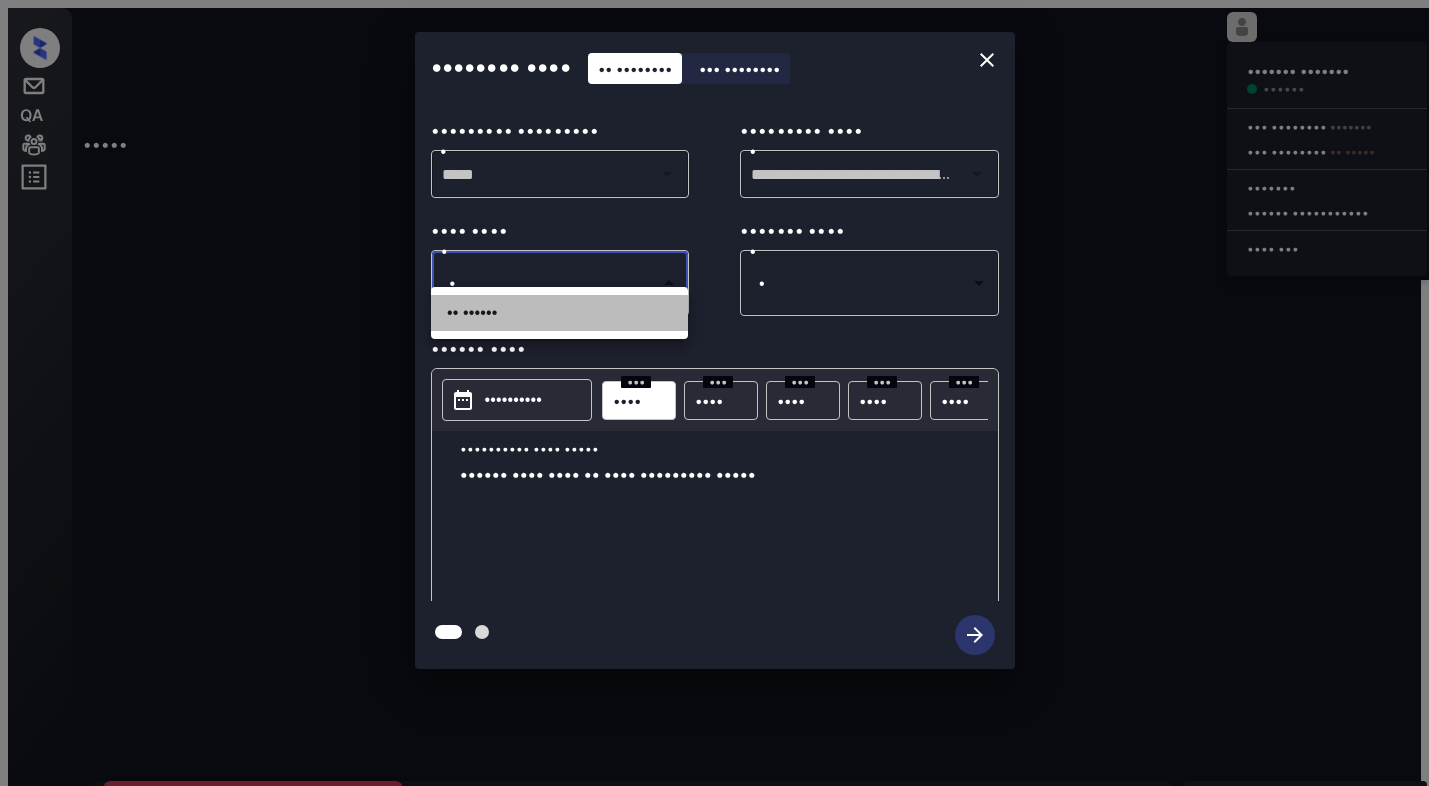 click on "•• ••••••" at bounding box center (559, 313) 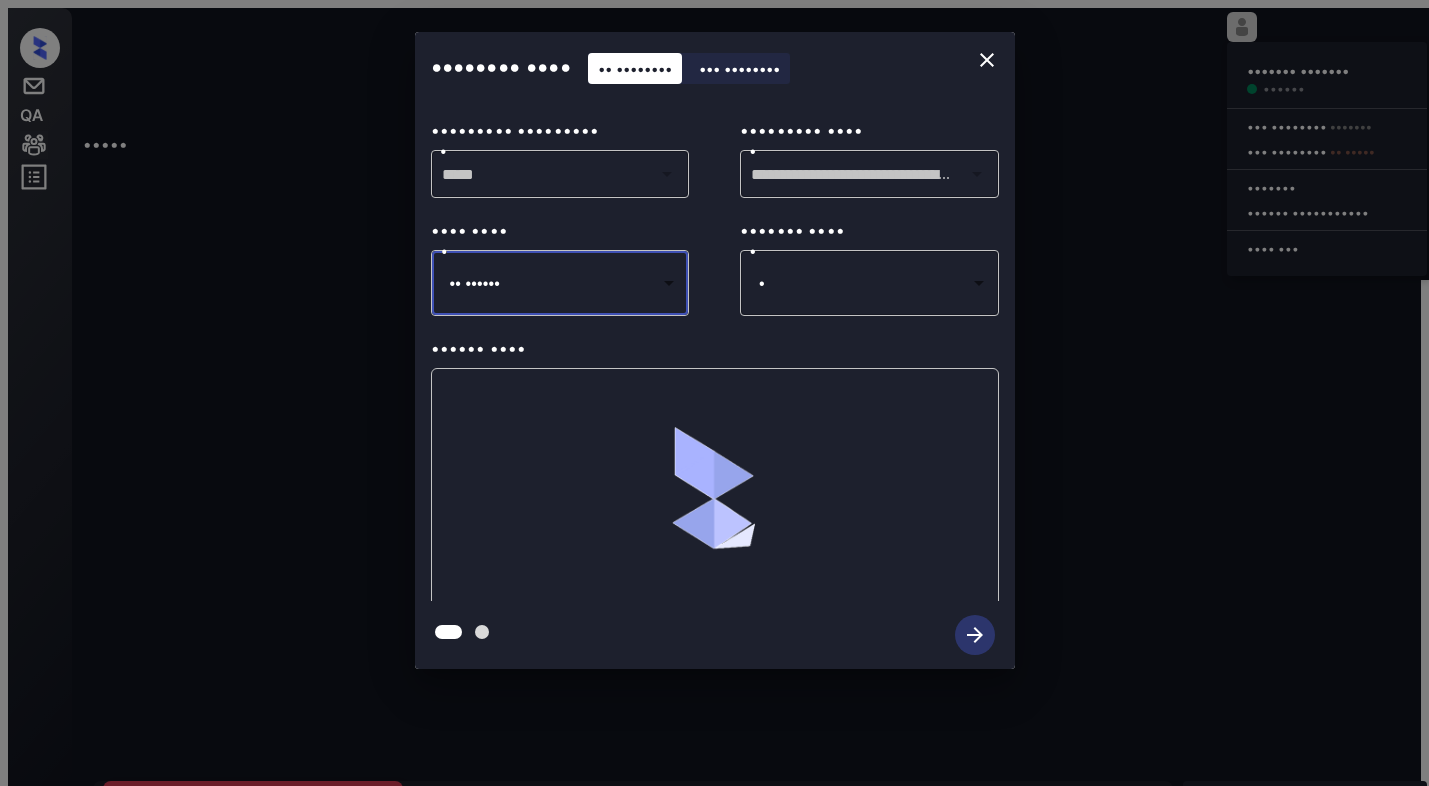 click on "••••• •••••••••••••• ••••••• ••••••• •••••• ••• ••••••••   ••••••• ••• ••••••••   •• ••••• ••••••• •••••• ••  •••••  •••• •••• ••• ••••••••• •••••• ••••• ••   •••••••• ••••• •••••  •••••••••• ••••••••• •••• •••• •••••••••• ••••• •••• ••••••• ••• ••••••••••••••••  •••• •••• •••• •• •••• •••••• • • ••• ••• •••• •••••• •••• •• ••• •• ••• •••• ••• •••• •• •••••• ••• ••• ••• ••••• •••••• ••• ••••••• ••••• •••• ••••••• ••• ••••••• •• ••••••• •••••• ••• ••• •••• ••••• •• • ••• ••••••• •••• •••• ••••••••••• •• ••••••• •••••• •••••• ••• ••• •••• ••••• ••  •••••• •  ••••• • ••• ••••••• ••••• ••• ••••••• •••• •• ••••••• ••• ••• •••• ••••• •• • ••• ••••••• •••••• •• ••••••••• •••• •• •••••• •••• •••••• •••• •••• •• •••• ••• •••• •••• •••• ••• •••••• • •••• ••• ••• •••• ••• •••• ••• ••• •••• ••••• ••   • ••••••••••••••  •••••• •  ••••• • ••• ••••••• •••••• •••• •••••••• •• ••••••• ••• ••• •••• ••••• •• • ••• ••••••• •••••••• ••••• •••••••• ••••• •• •••••• •••••• ••••• •• ••••••• ••••• ••••• •• •••••• ••• •••••   • •" at bounding box center (714, 480) 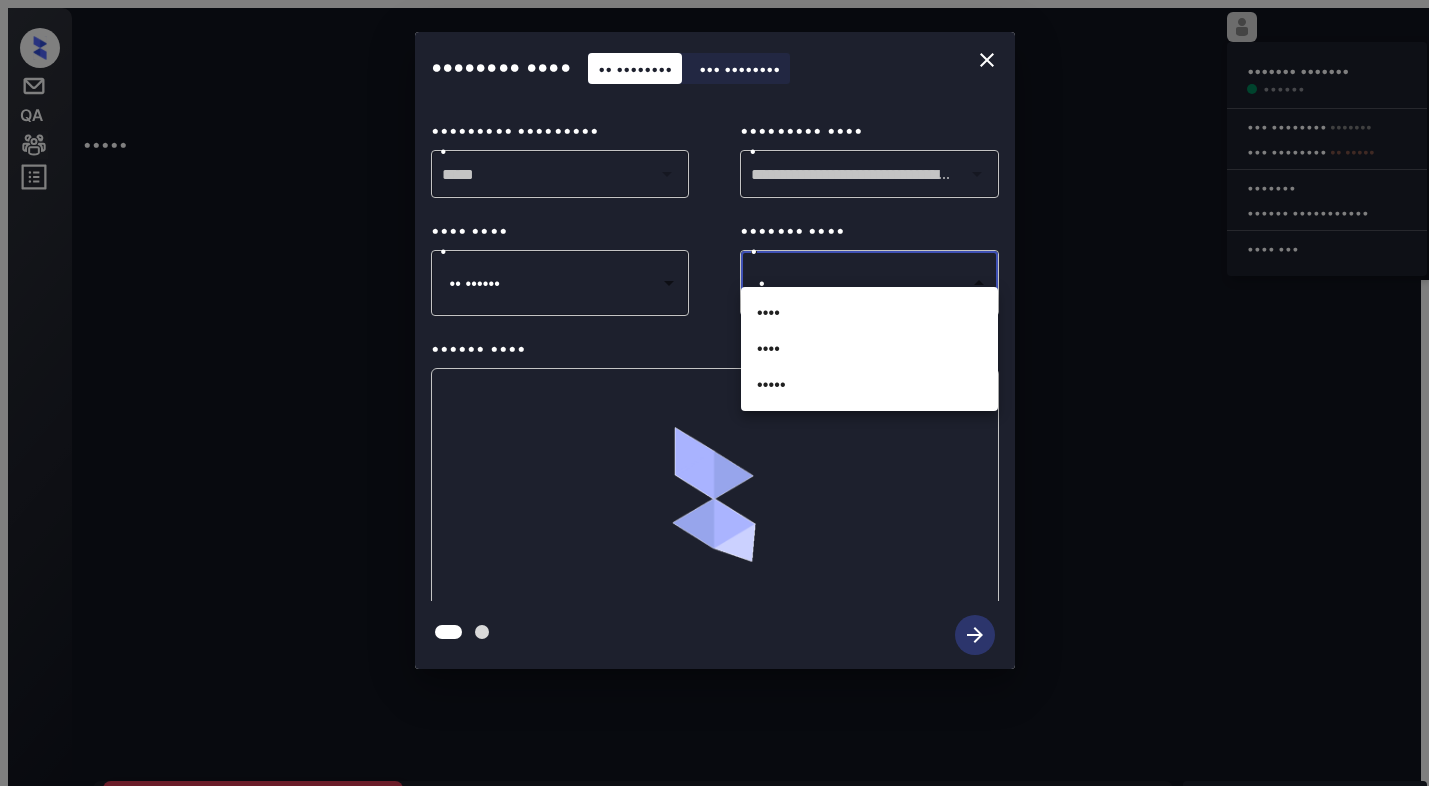 click on "••••" at bounding box center [869, 349] 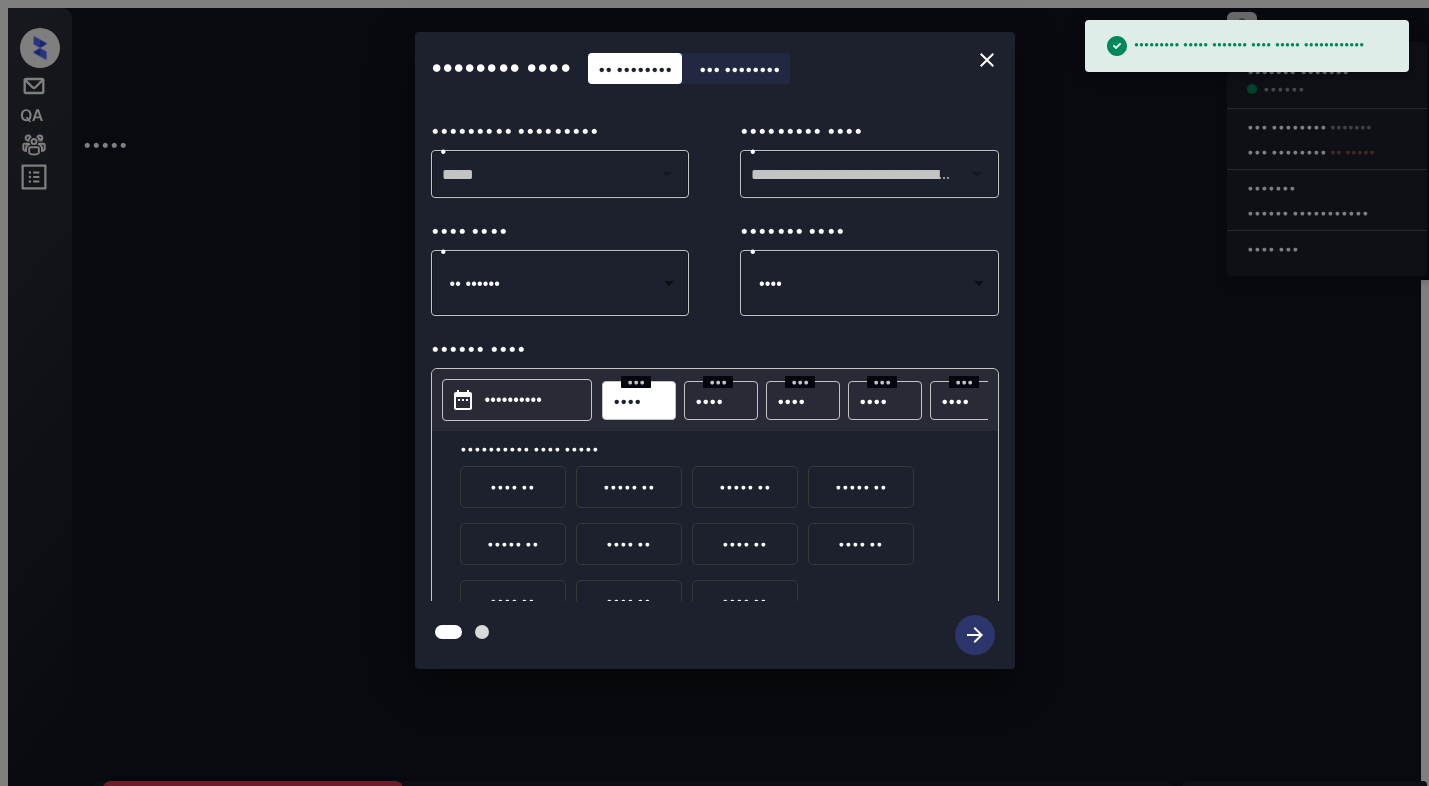 click on "••• • •••" at bounding box center [639, 400] 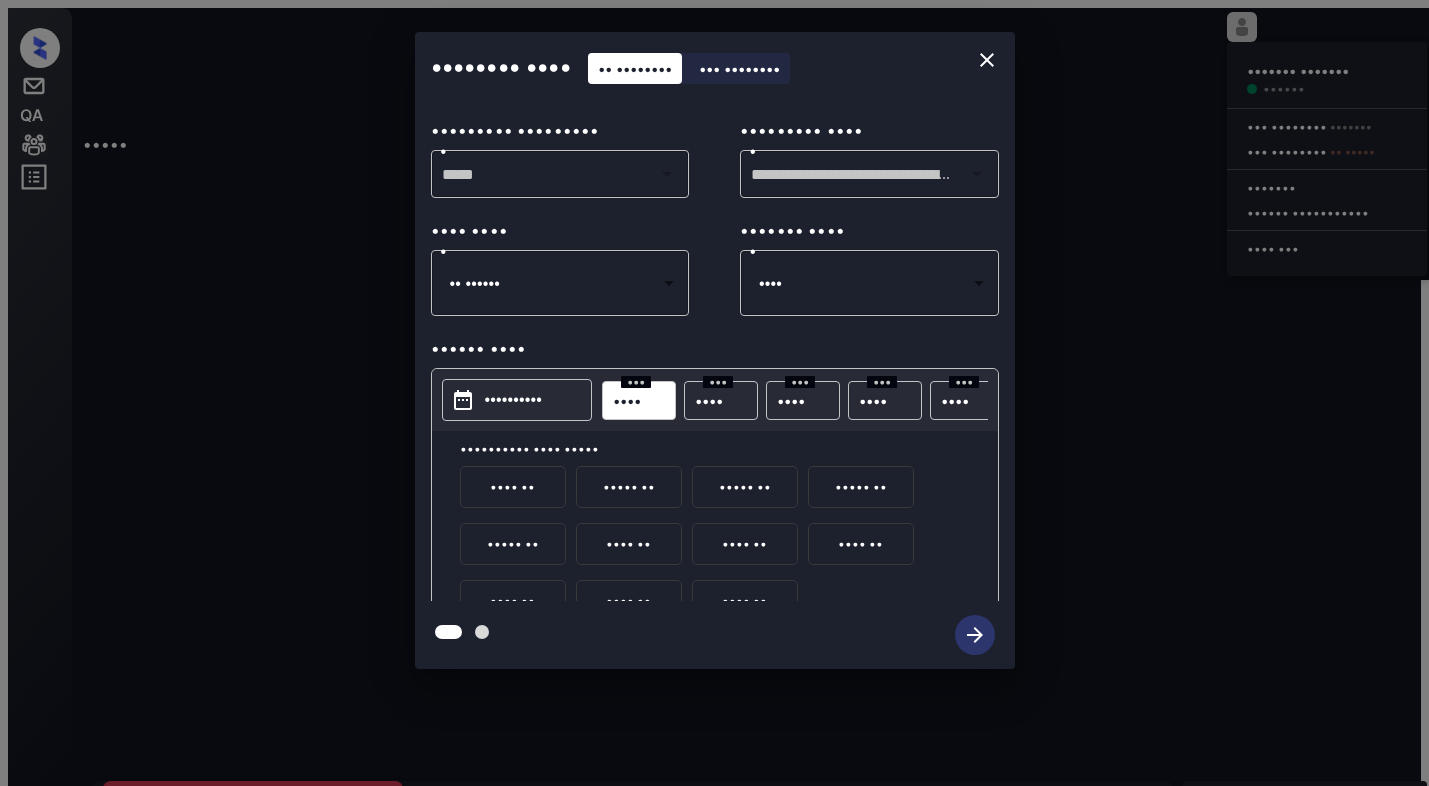 click on "•••• ••" at bounding box center [513, 601] 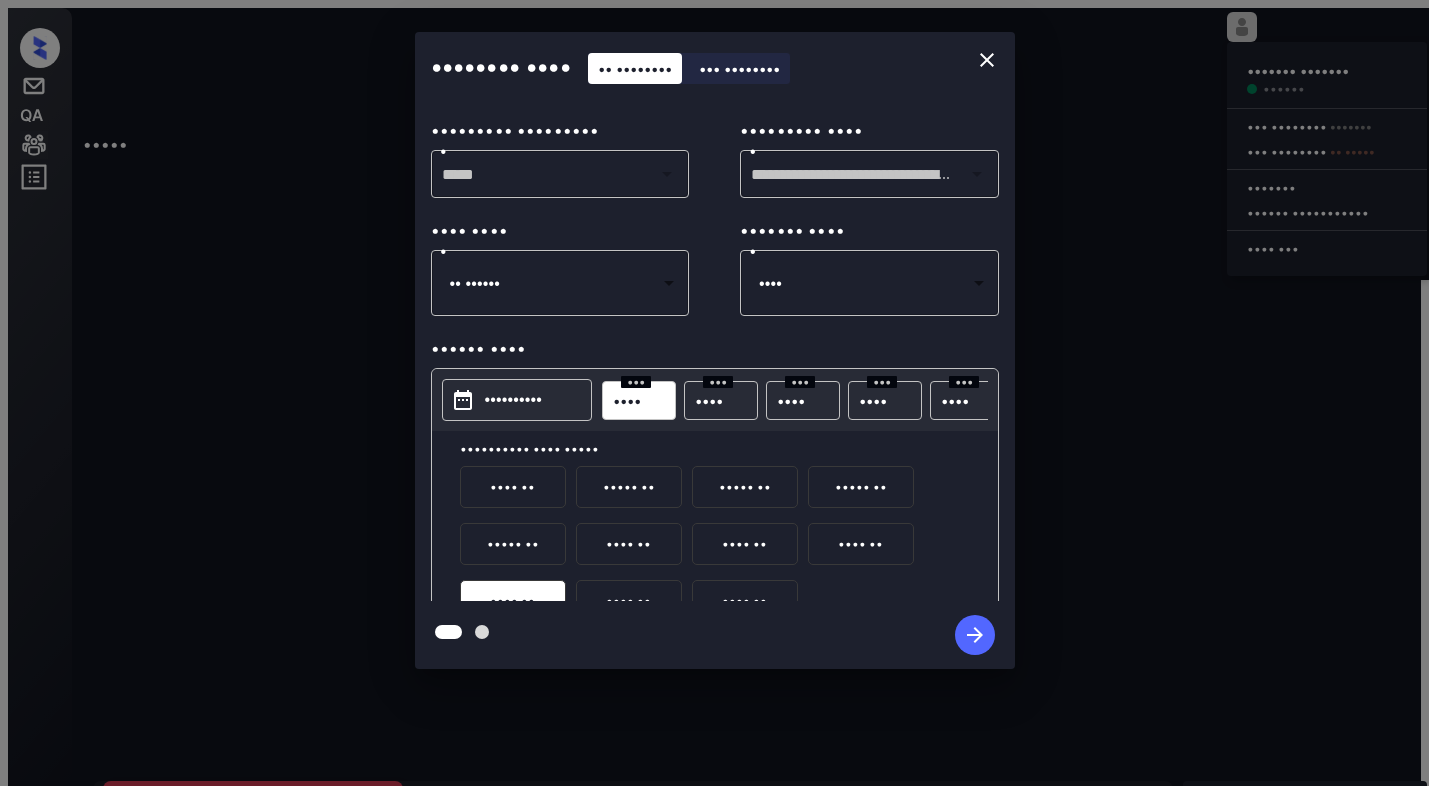 click at bounding box center (975, 635) 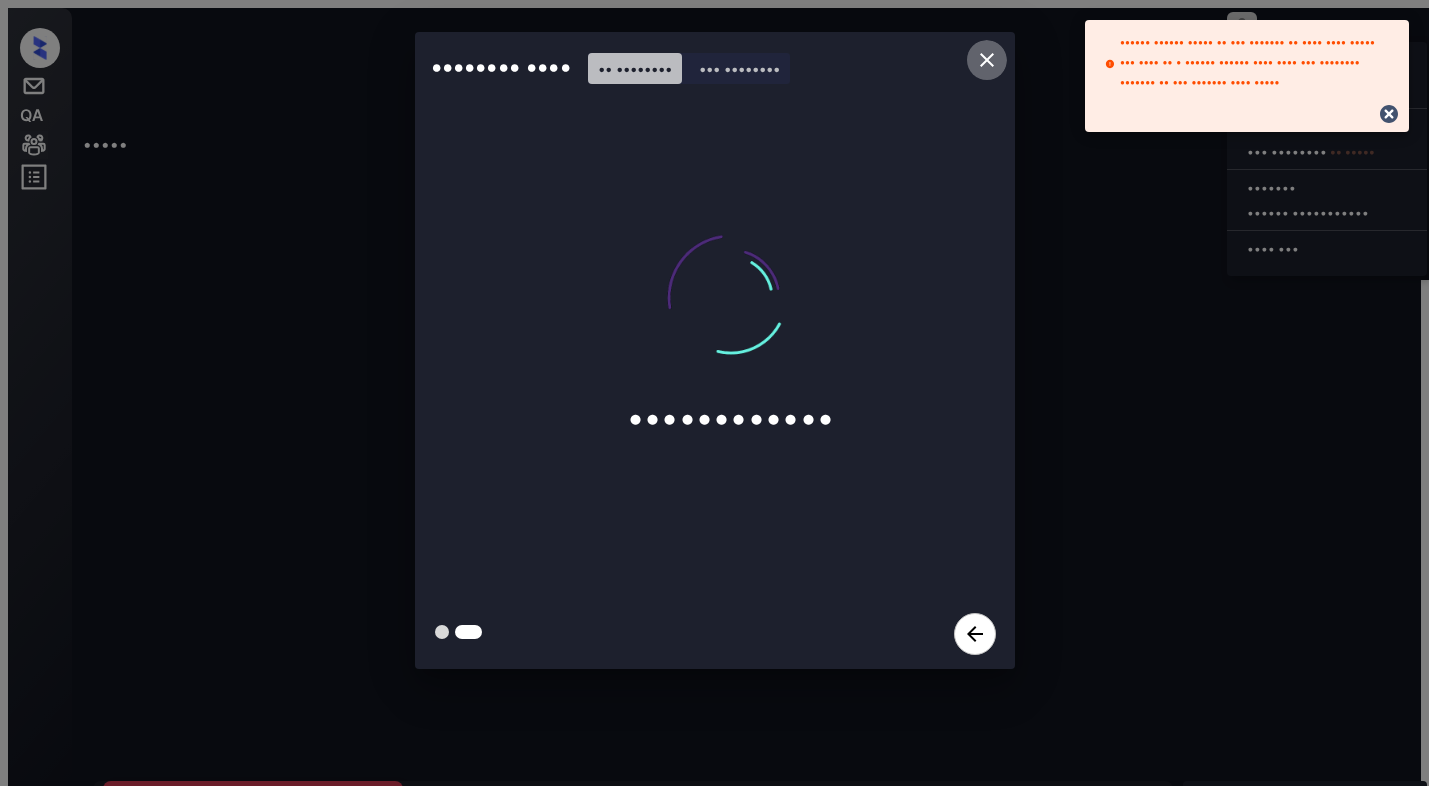 click at bounding box center [987, 60] 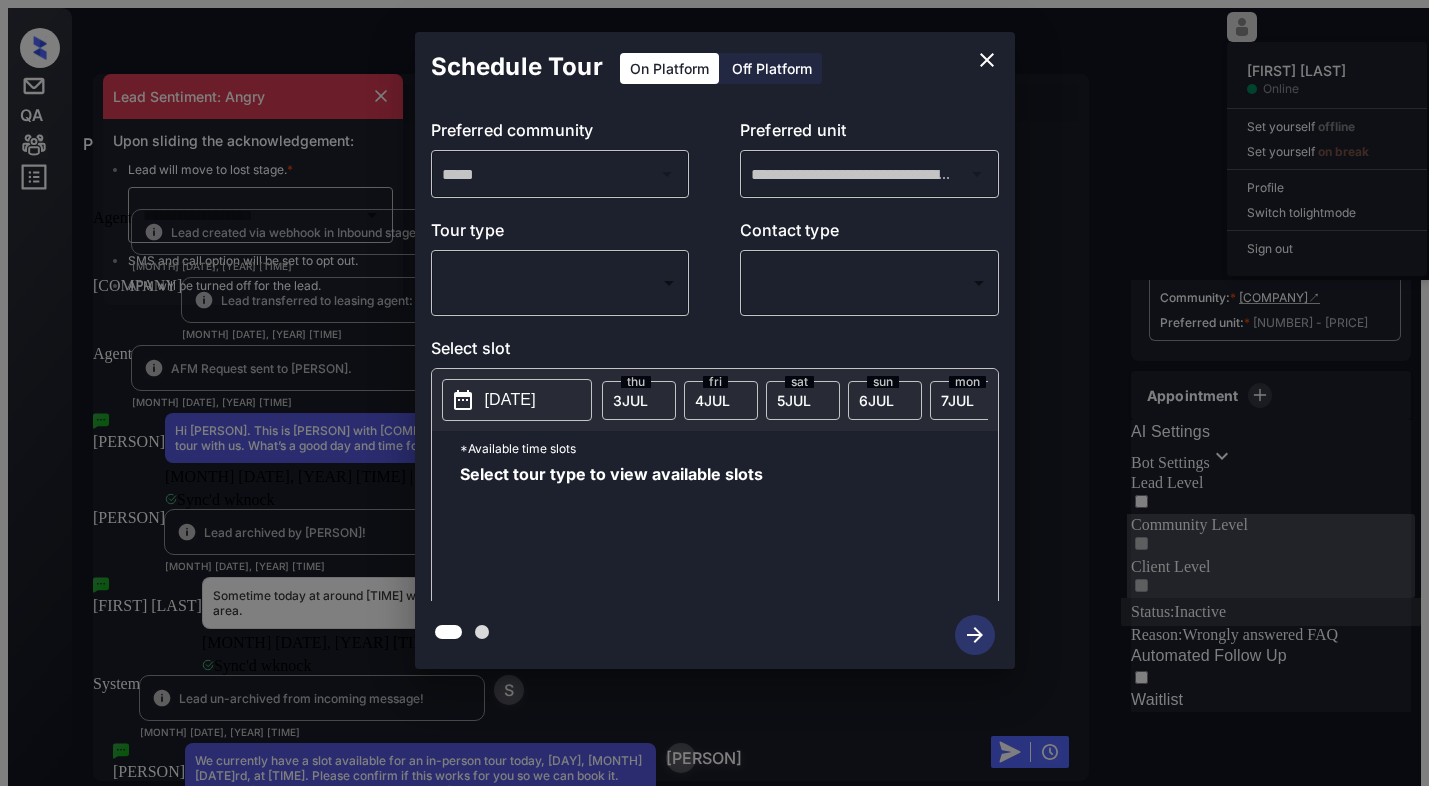 scroll, scrollTop: 0, scrollLeft: 0, axis: both 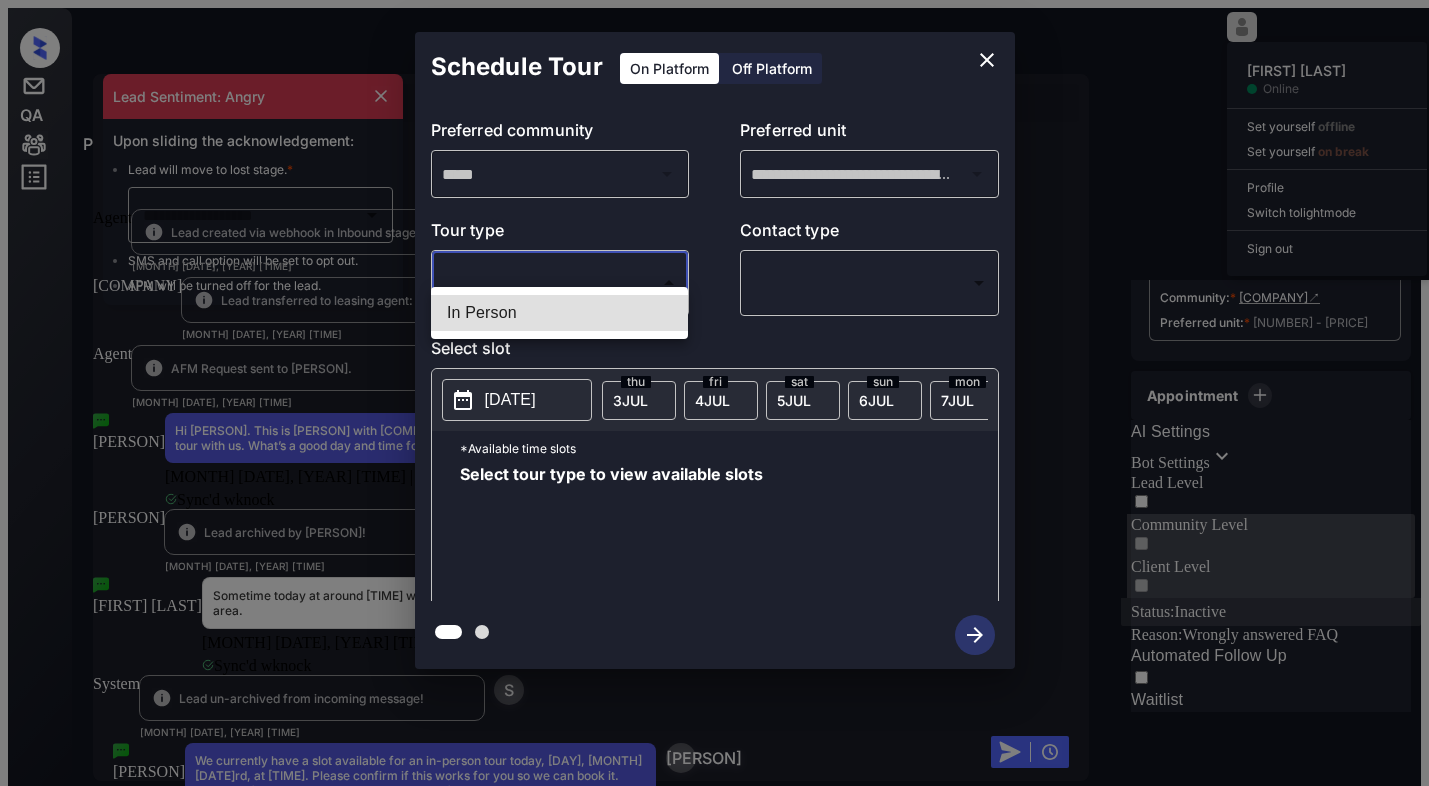 click on "In Person" at bounding box center [559, 313] 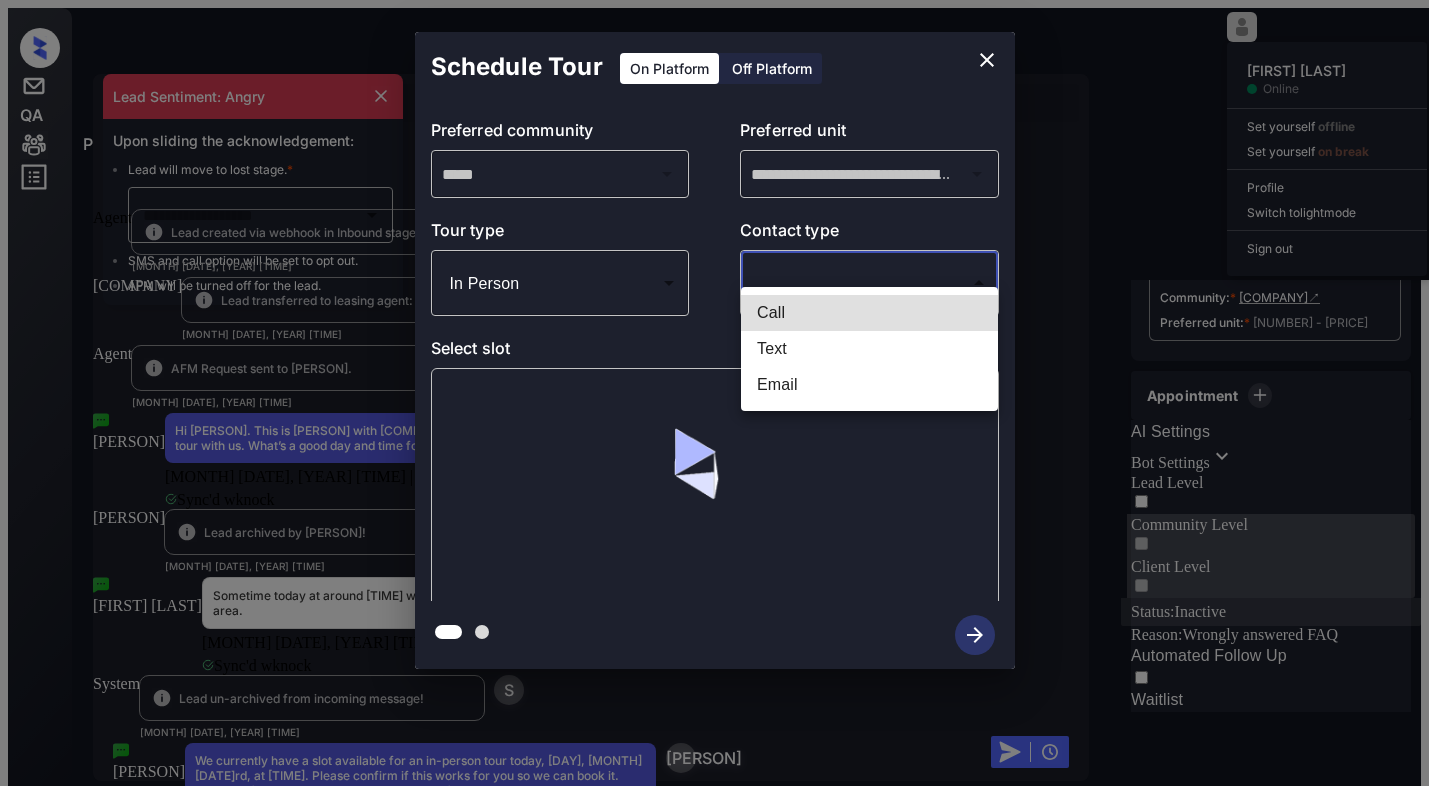 click on "Property [PERSON] Online Set yourself   offline Set yourself   on break Profile Switch to  light  mode Sign out Contacted Lost Lead Sentiment: Angry Upon sliding the acknowledgement:  Lead will move to lost stage. * ​ SMS and call option will be set to opt out. AFM will be turned off for the lead. [PERSON] New Message Agent Lead created via webhook in Inbound stage. [MONTH] [DATE], [YEAR] [TIME] A New Message [COMPANY] Lead transferred to leasing agent: [PERSON] [MONTH] [DATE], [YEAR] [TIME]  Sync'd w  knock [PERSON] New Message Agent AFM Request sent to [PERSON]. [MONTH] [DATE], [YEAR] [TIME] A New Message [PERSON] Hi [PERSON]. This is [PERSON] with [COMPANY]. We’d love to have you come tour with us. What’s a good day and time for you? [MONTH] [DATE], [YEAR] [TIME]  | TemplateAFMSms  Sync'd w  knock [PERSON] New Message Agent Lead archived by [PERSON]! [MONTH] [DATE], [YEAR] [TIME] [PERSON] New Message [PERSON] Sometime today at around [TIME] would be perfect since we'll be around the area. [MONTH] [DATE], [YEAR] [TIME]    Sync'd w  knock [PERSON] New Message System S New Message" at bounding box center [714, 480] 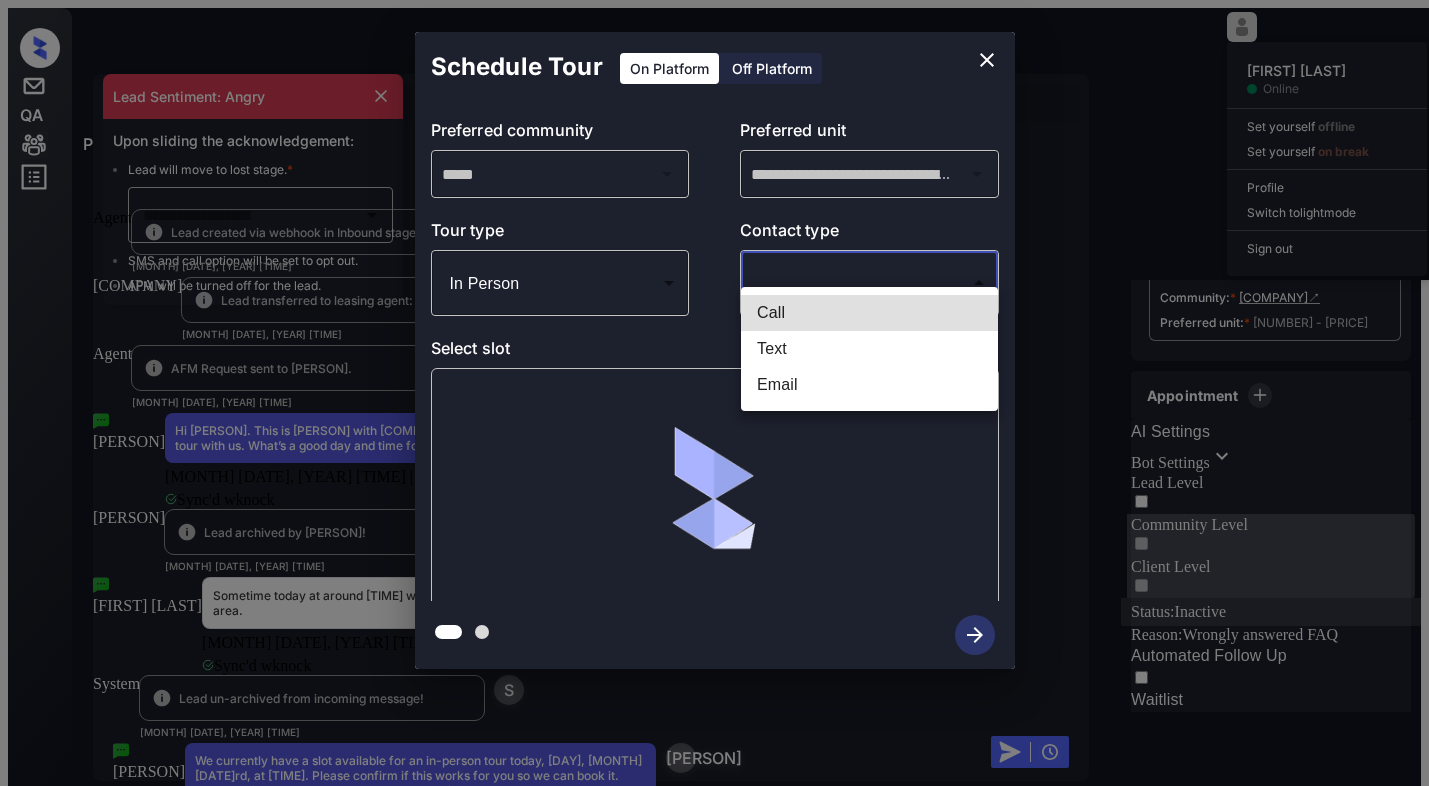 click on "Text" at bounding box center [869, 349] 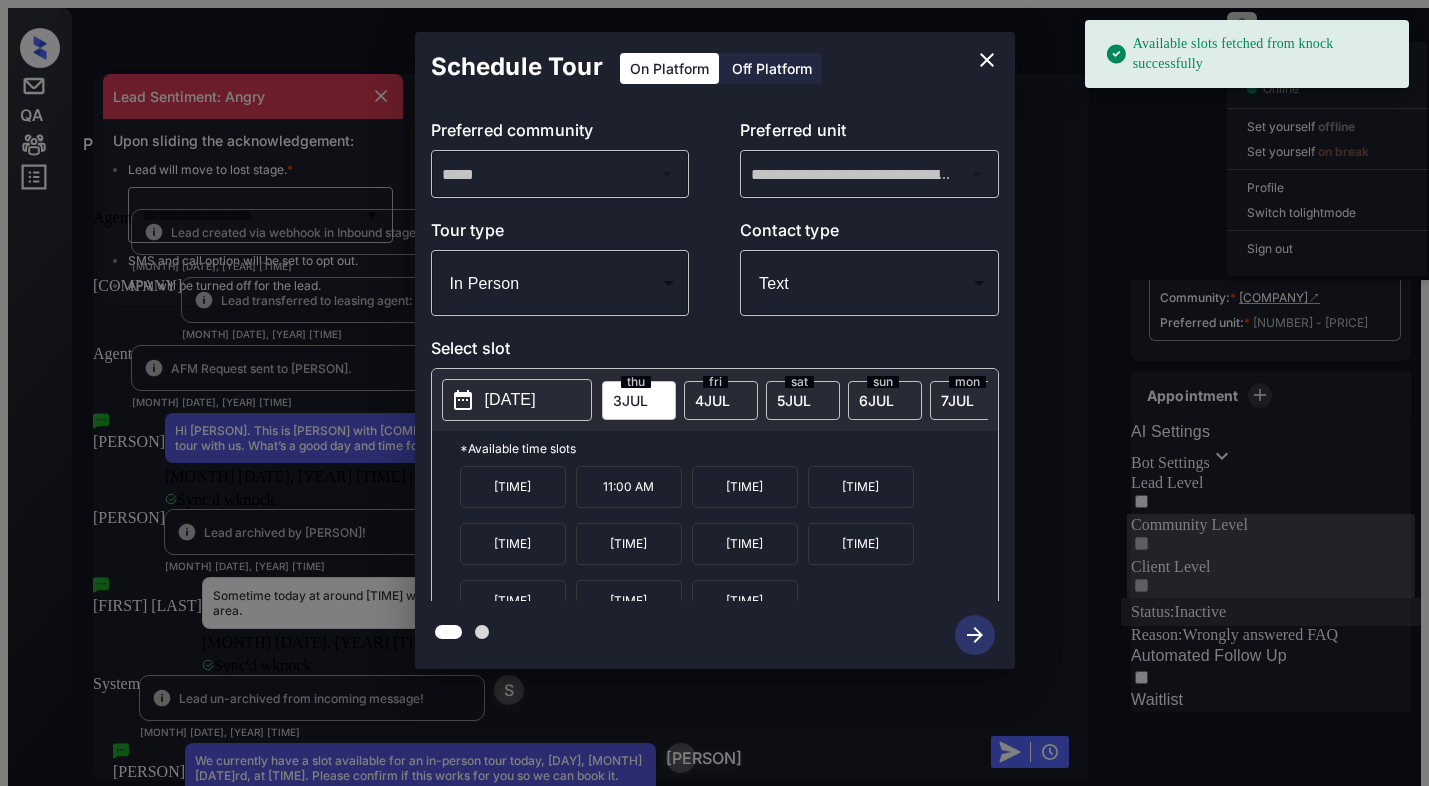 click on "[DAY] [MONTH] [DATE]" at bounding box center (639, 400) 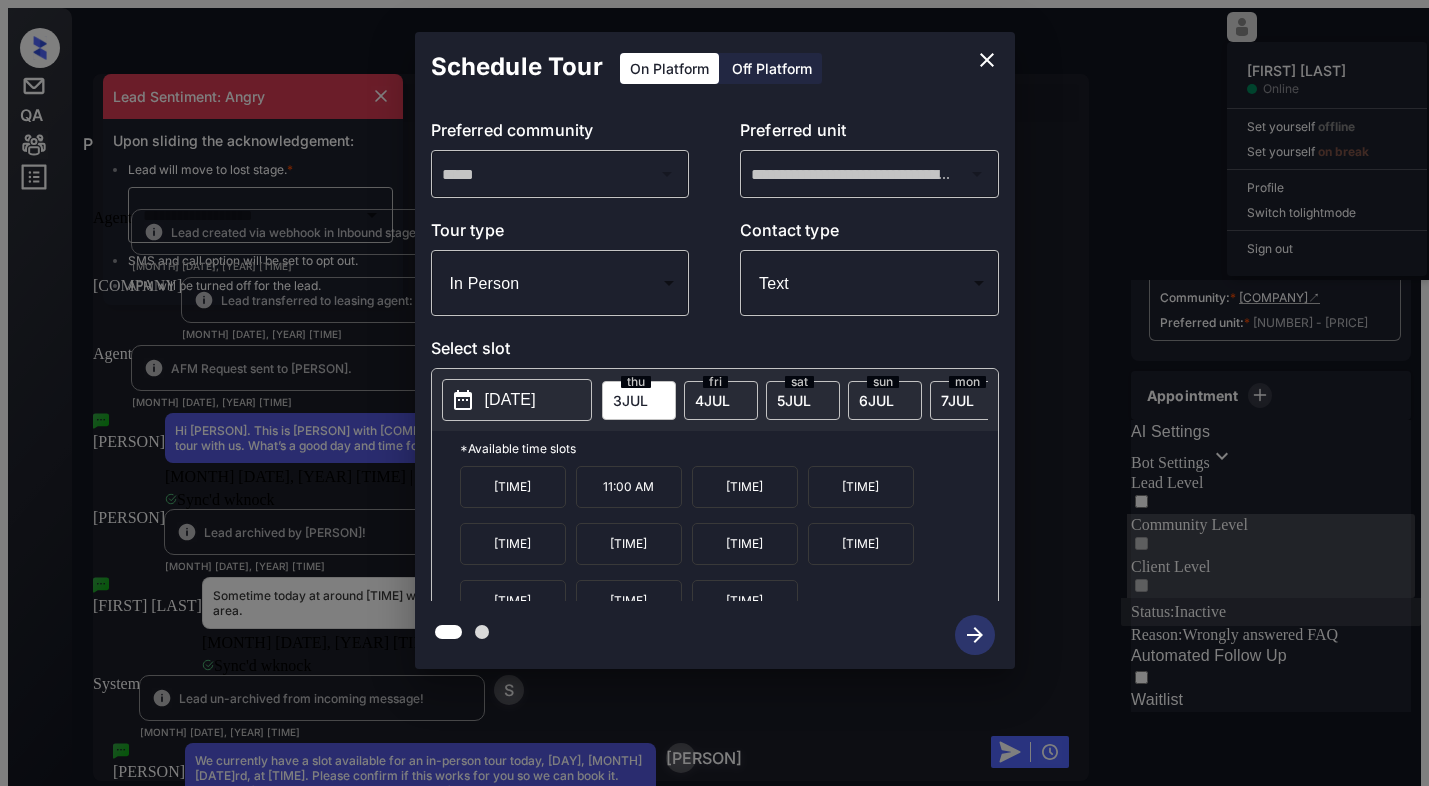 click at bounding box center (987, 60) 